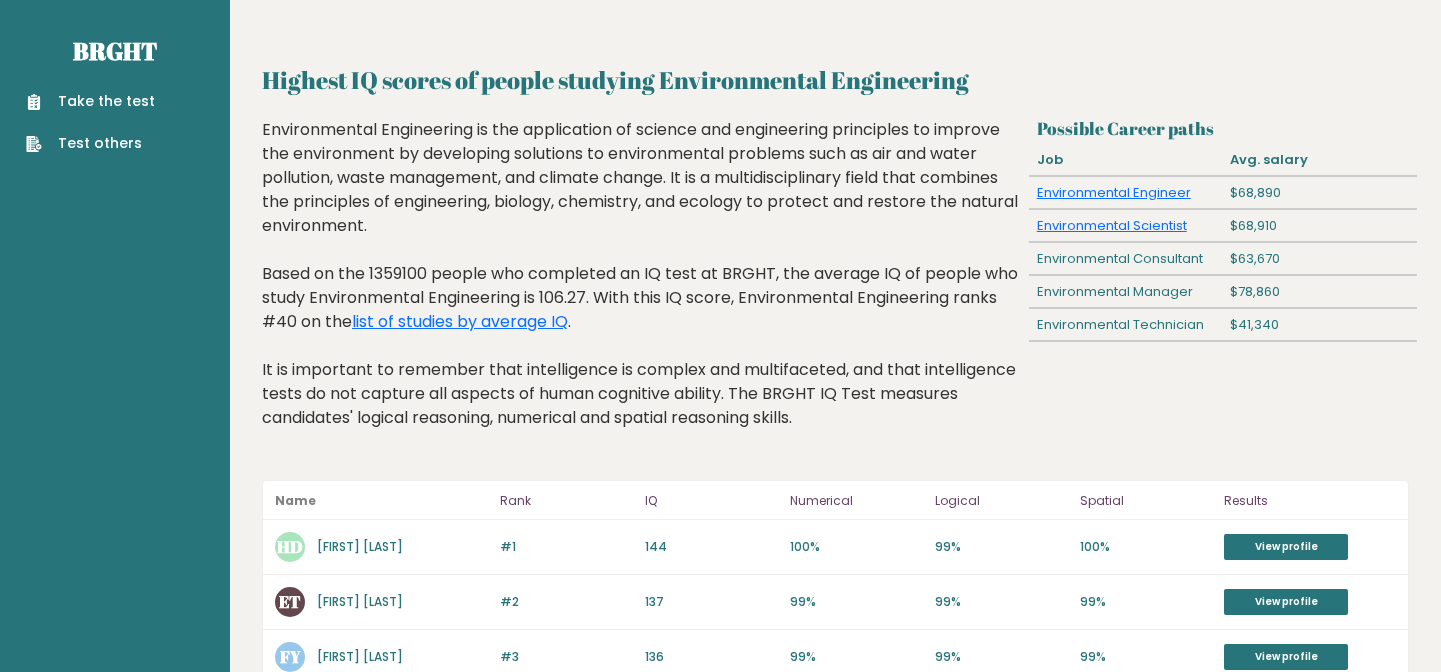 scroll, scrollTop: 0, scrollLeft: 0, axis: both 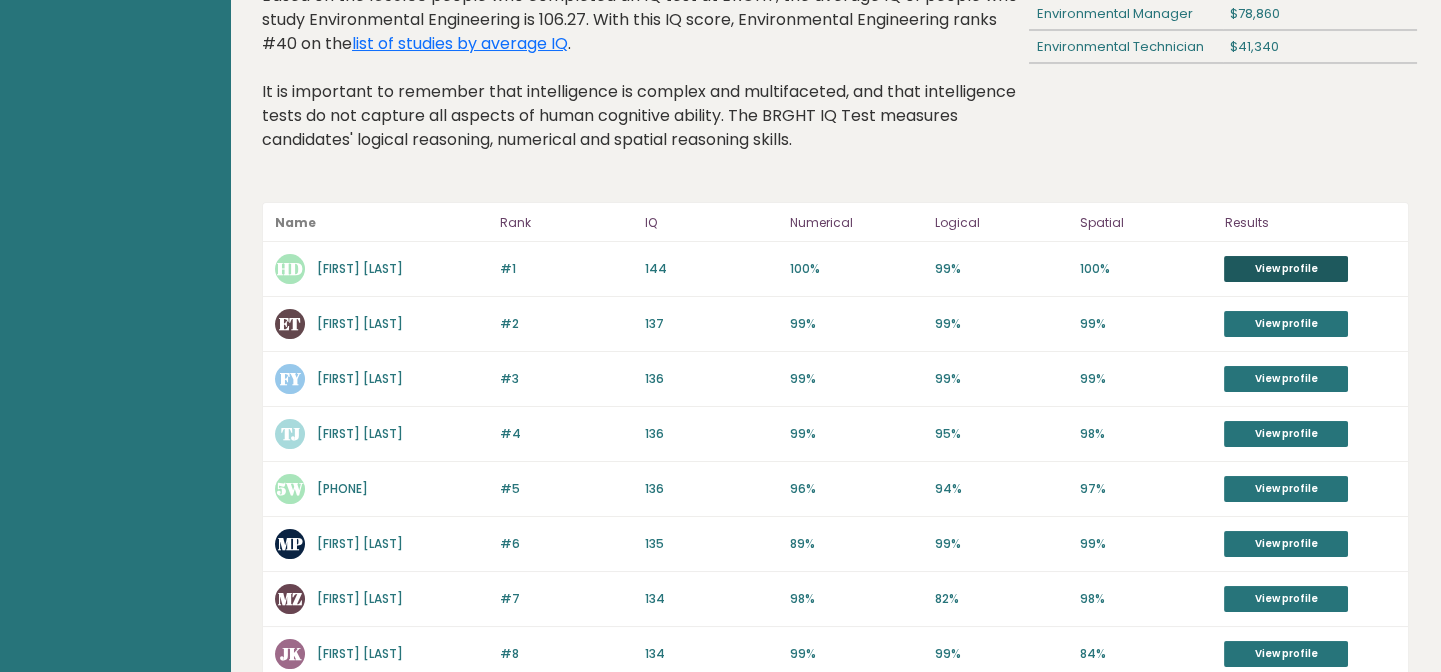 click on "View profile" at bounding box center (1286, 269) 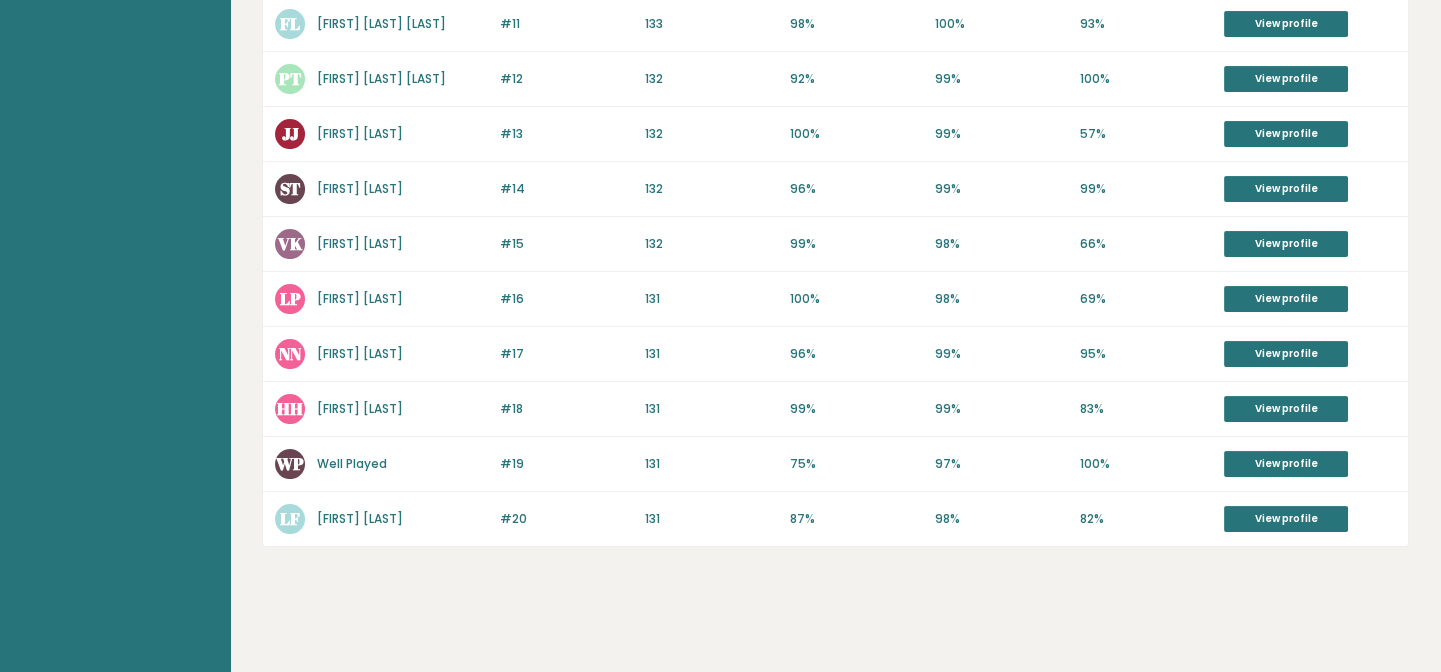 scroll, scrollTop: 0, scrollLeft: 0, axis: both 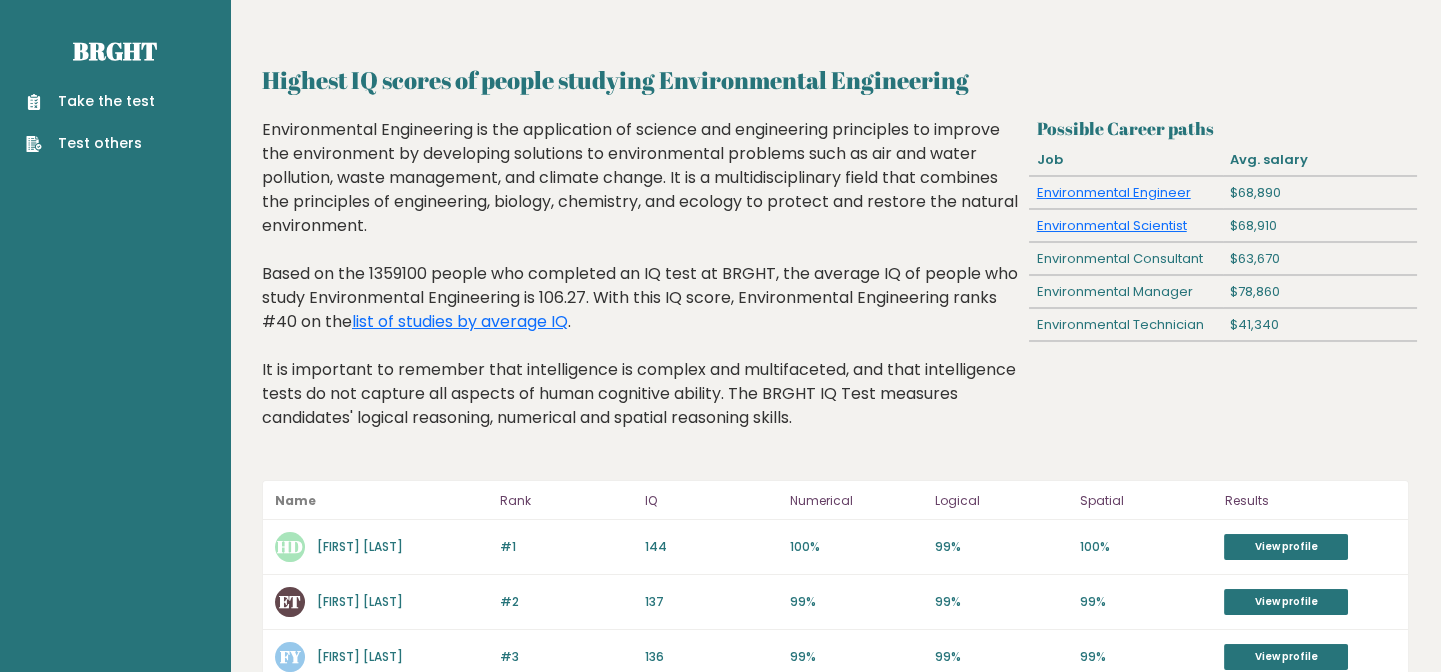 click on "Environmental Engineer" at bounding box center (1126, 193) 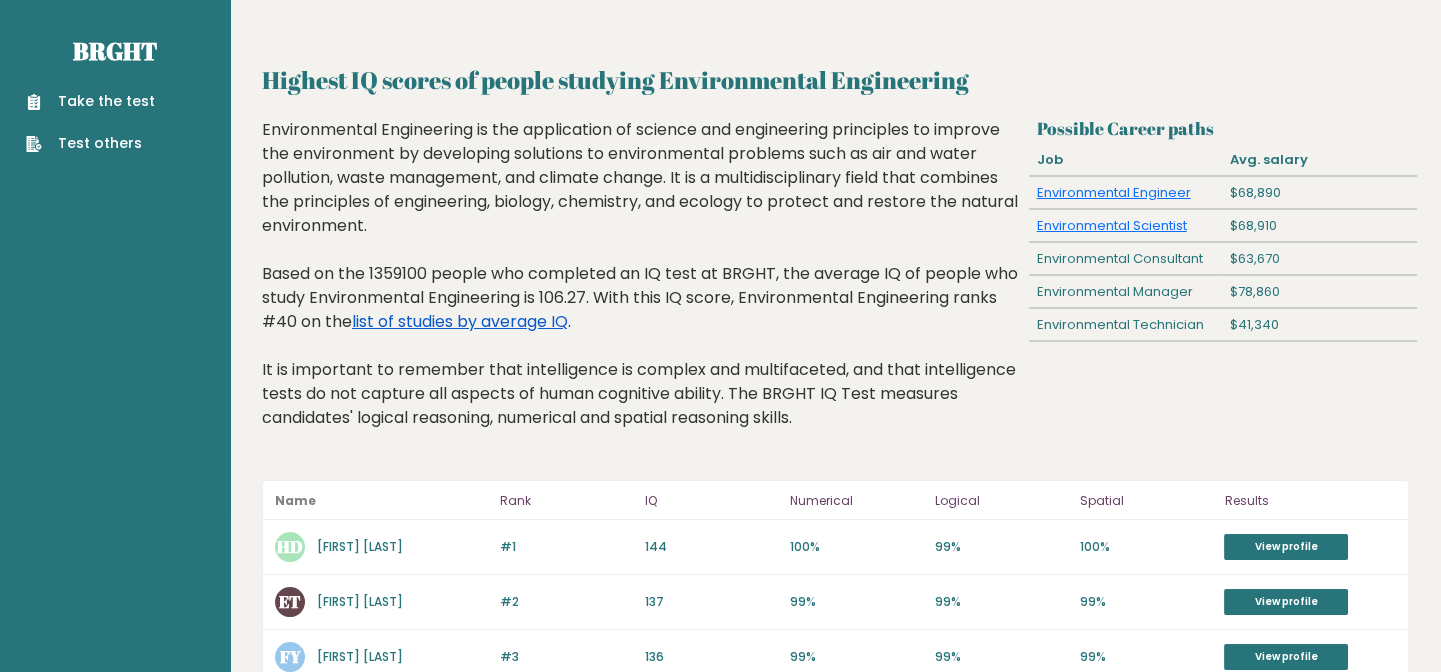 click on "list of studies by average IQ" at bounding box center [460, 321] 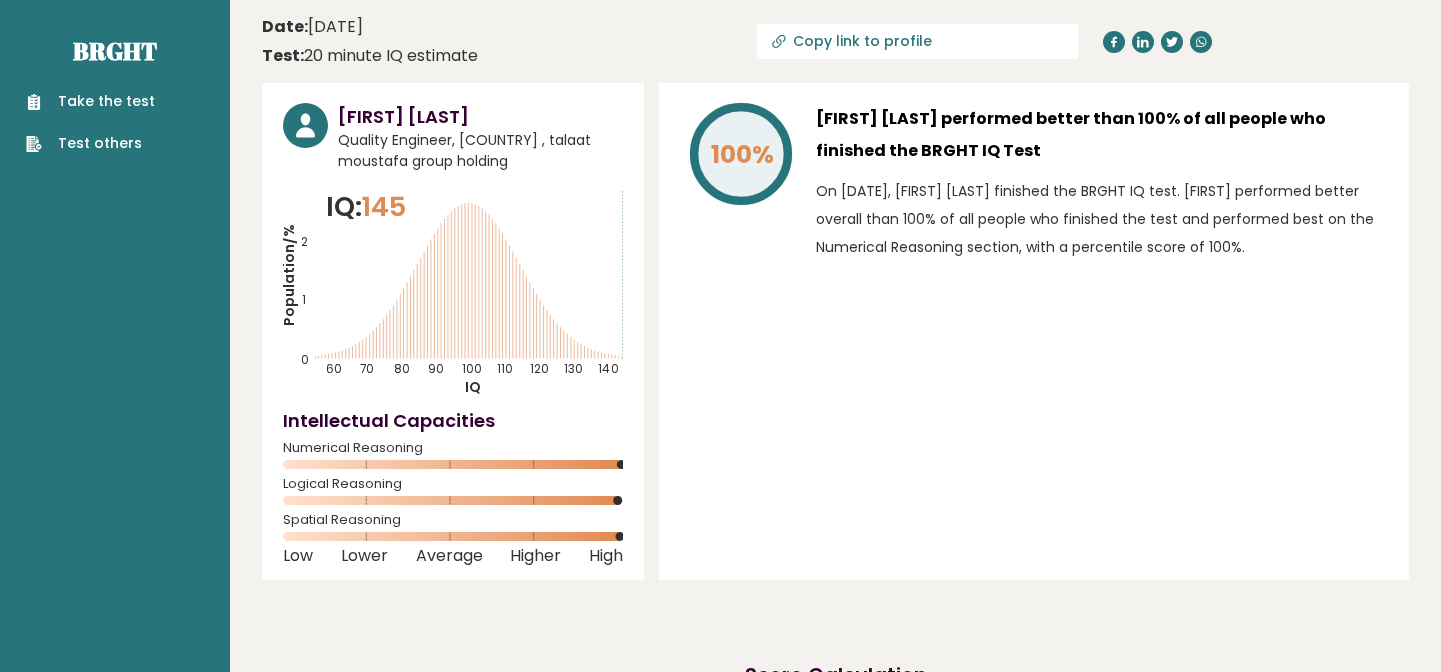 scroll, scrollTop: 0, scrollLeft: 0, axis: both 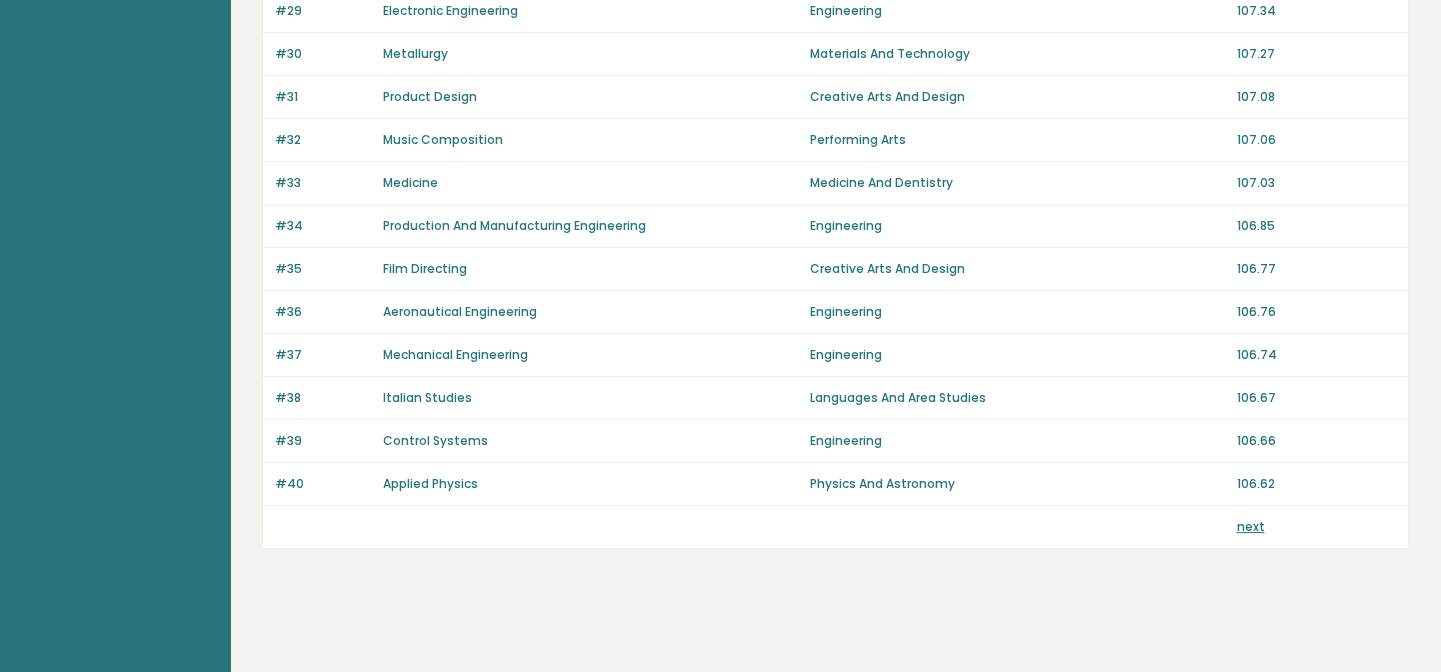 click on "next" at bounding box center [1250, 526] 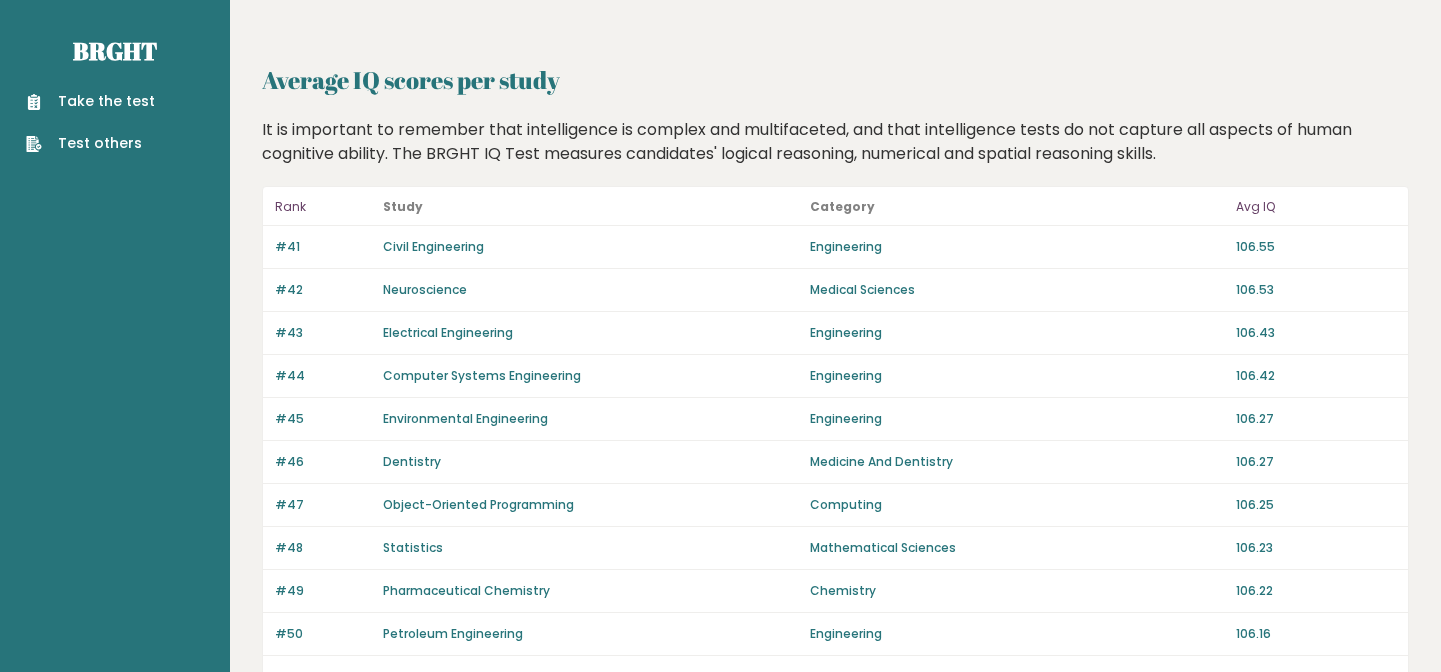 scroll, scrollTop: 0, scrollLeft: 0, axis: both 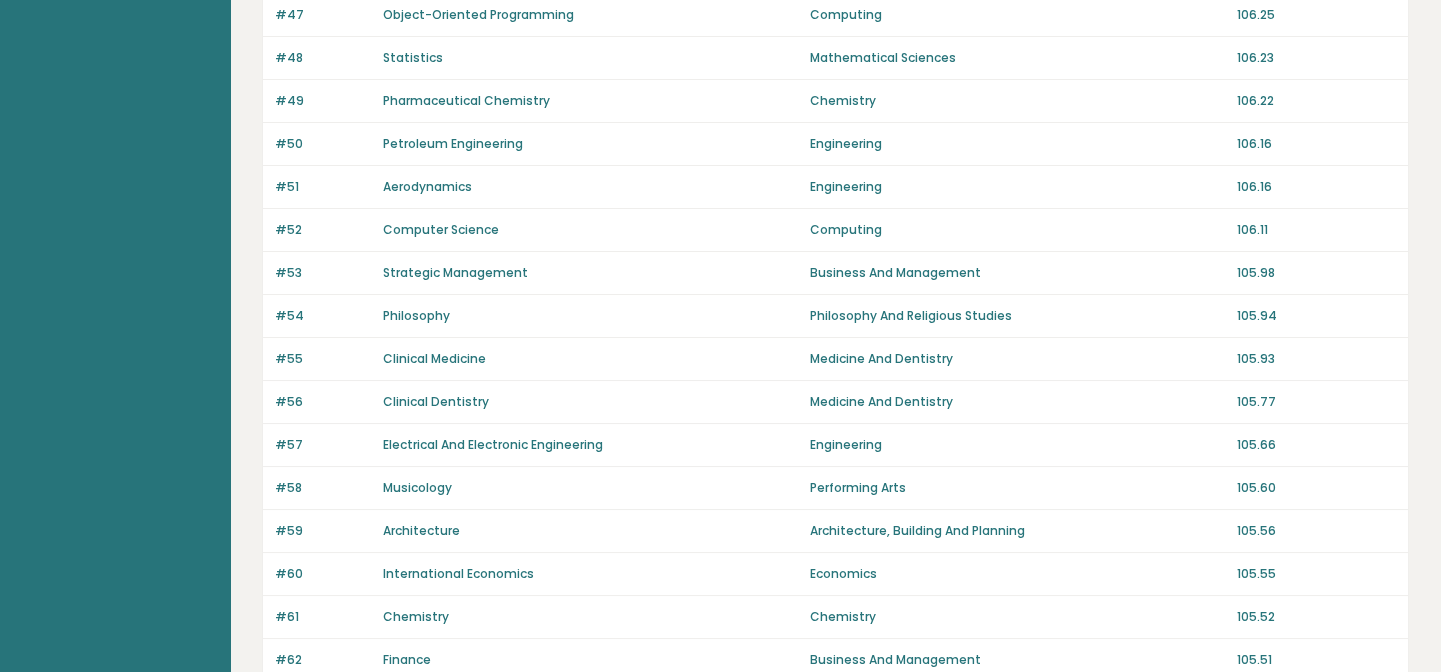 click on "Average IQ scores
per study
It is important to remember that intelligence is complex and multifaceted, and that intelligence tests do not capture all aspects of human cognitive ability. The BRGHT IQ Test measures candidates' logical reasoning, numerical and spatial reasoning skills.
Rank
Study
Category
Avg IQ
#41
Civil Engineering
Engineering
106.55
#42
Neuroscience
Medical Sciences
106.53
#43
Electrical Engineering
#44" at bounding box center [835, 568] 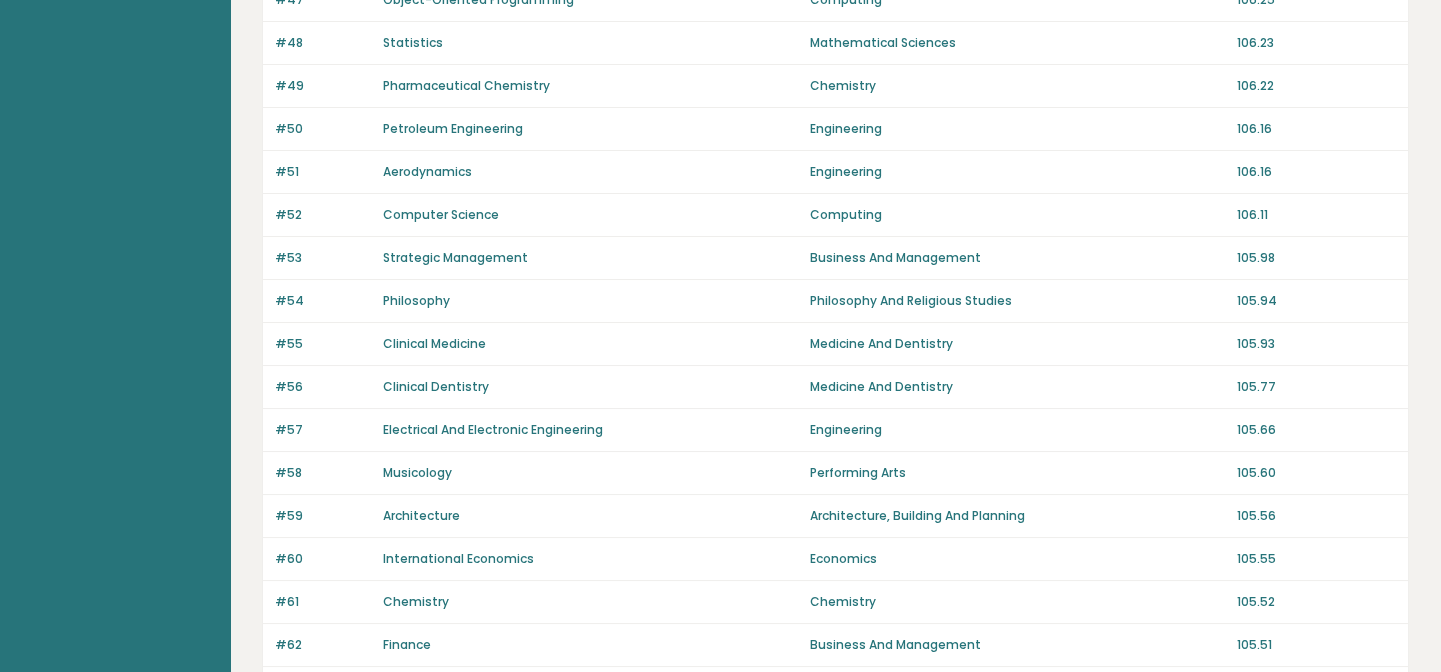click on "Average IQ scores
per study
It is important to remember that intelligence is complex and multifaceted, and that intelligence tests do not capture all aspects of human cognitive ability. The BRGHT IQ Test measures candidates' logical reasoning, numerical and spatial reasoning skills.
Rank
Study
Category
Avg IQ
#41
Civil Engineering
Engineering
106.55
#42
Neuroscience
Medical Sciences
106.53
#43
Electrical Engineering
#44" at bounding box center [835, 553] 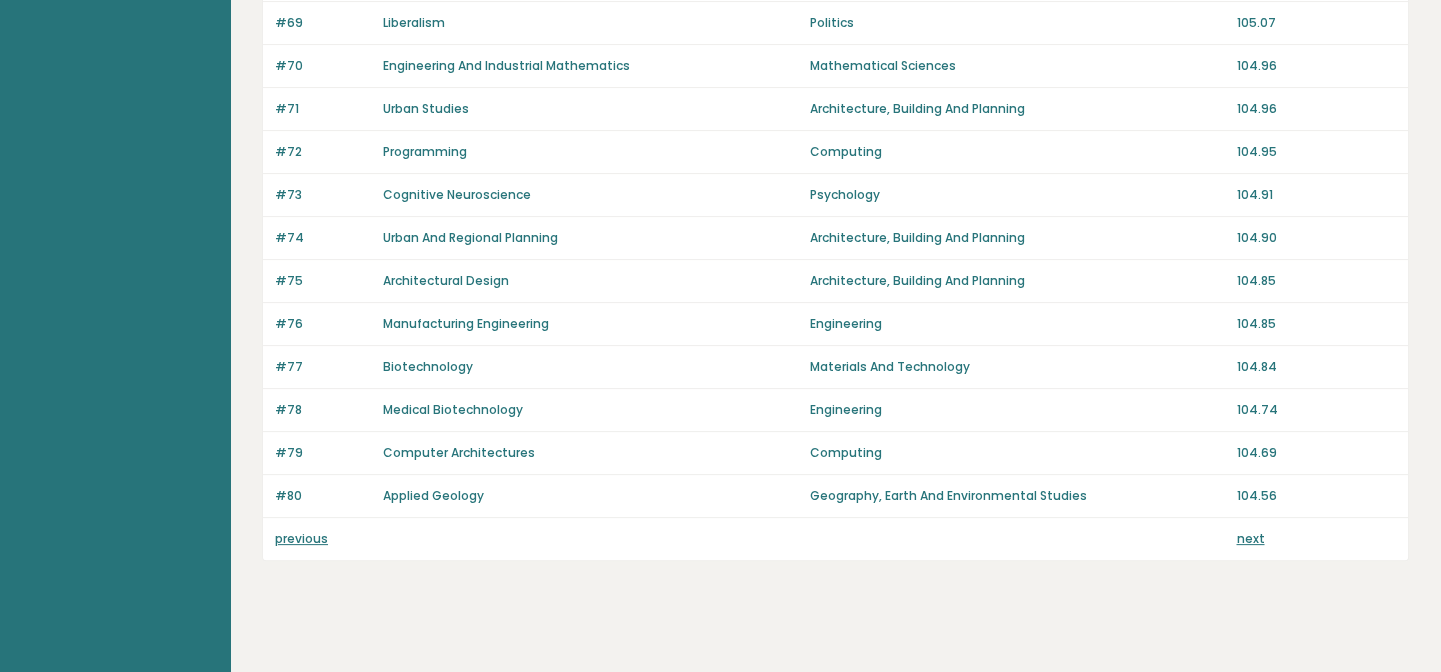 scroll, scrollTop: 1440, scrollLeft: 0, axis: vertical 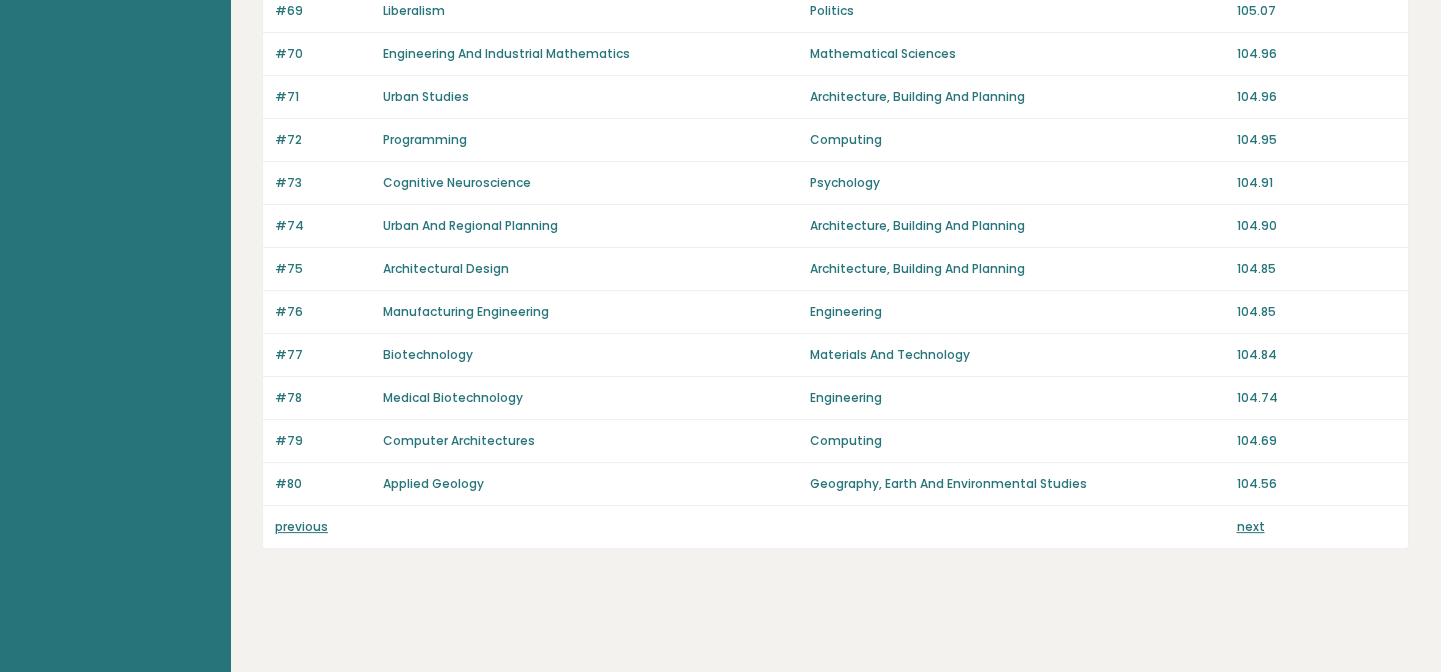 click on "Average IQ scores
per study
It is important to remember that intelligence is complex and multifaceted, and that intelligence tests do not capture all aspects of human cognitive ability. The BRGHT IQ Test measures candidates' logical reasoning, numerical and spatial reasoning skills.
Rank
Study
Category
Avg IQ
#41
Civil Engineering
Engineering
106.55
#42
Neuroscience
Medical Sciences
106.53
#43
Electrical Engineering
#44" at bounding box center [835, -382] 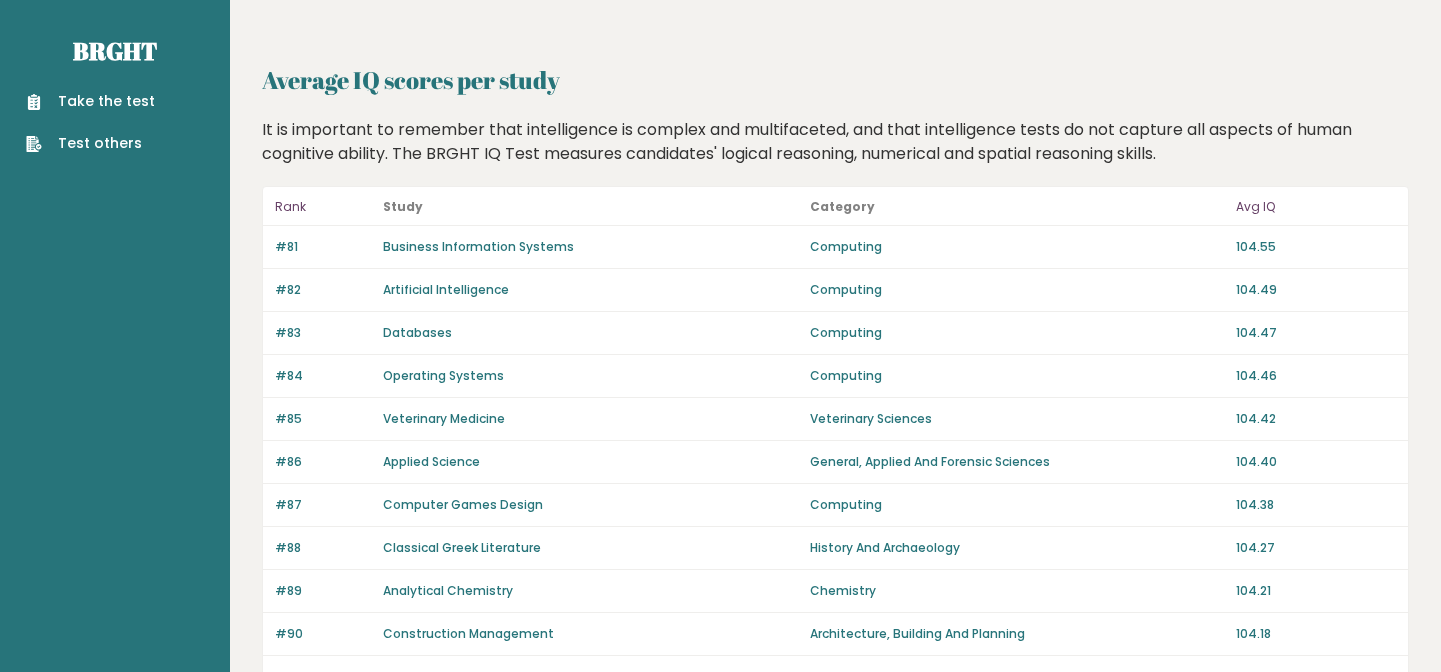 scroll, scrollTop: 0, scrollLeft: 0, axis: both 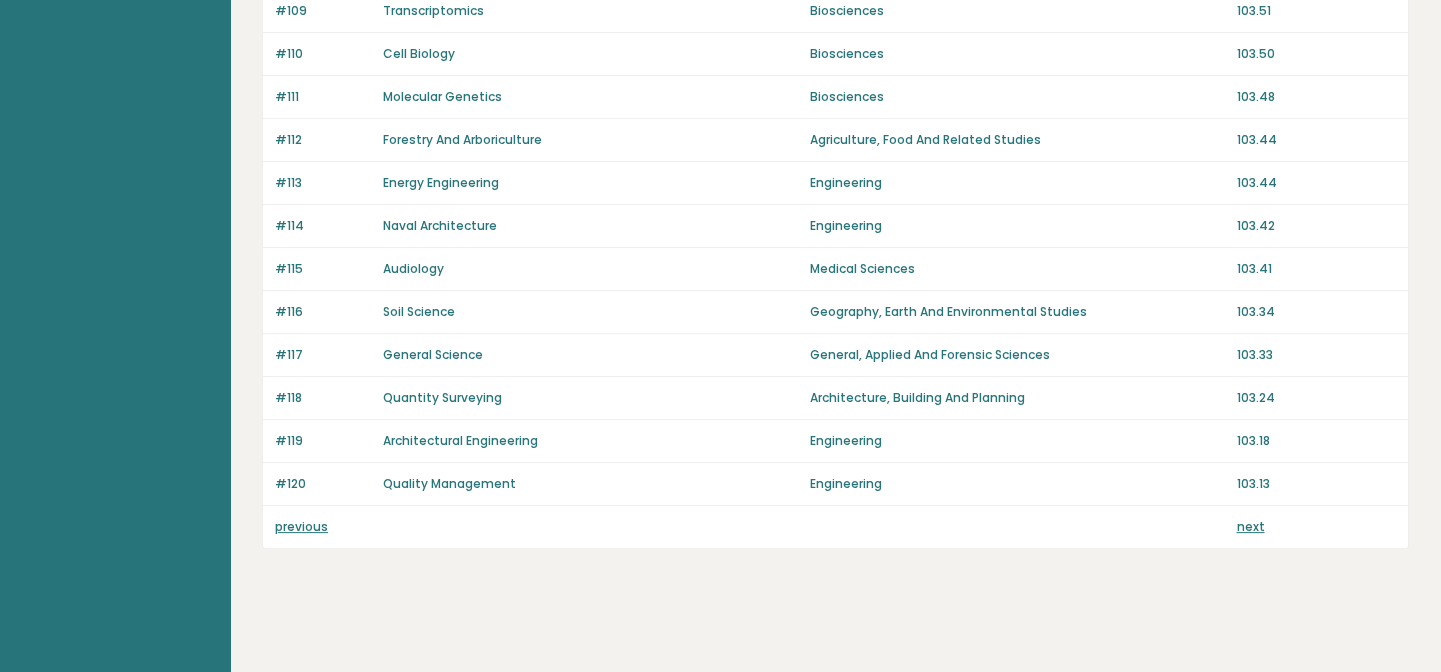 click on "next" at bounding box center (1250, 526) 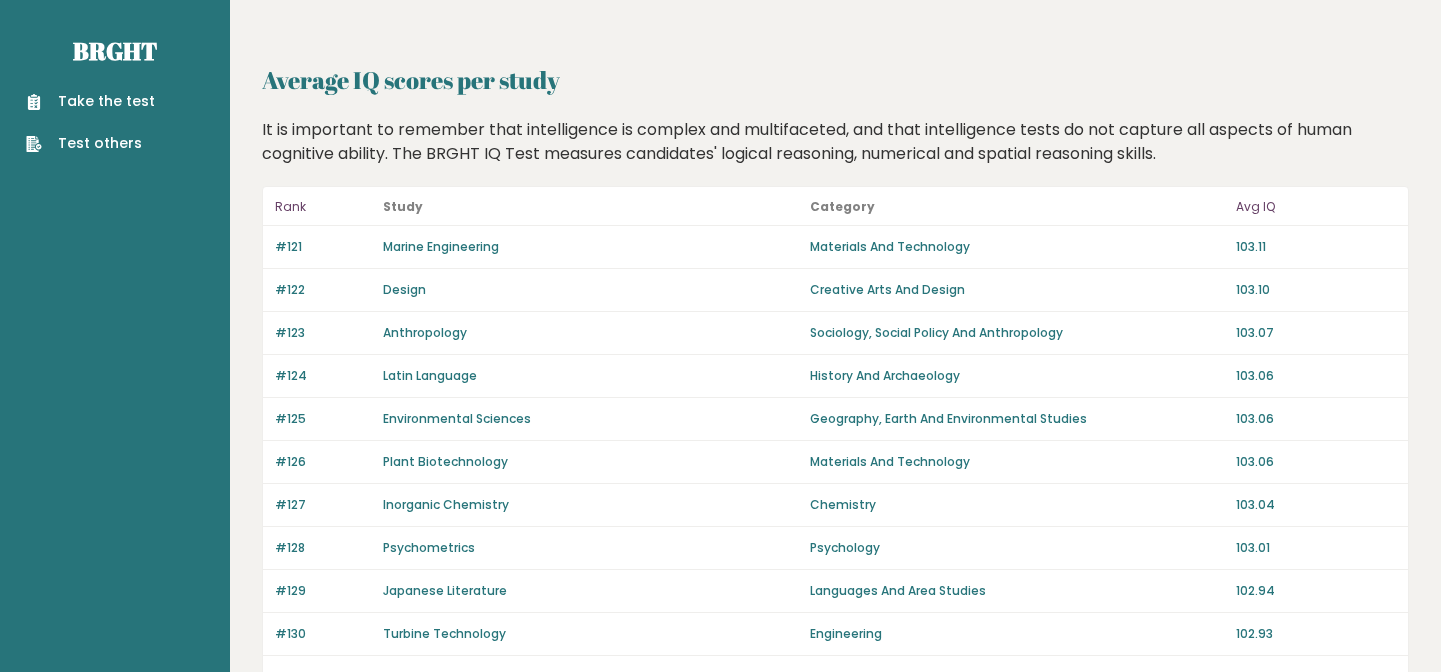 scroll, scrollTop: 0, scrollLeft: 0, axis: both 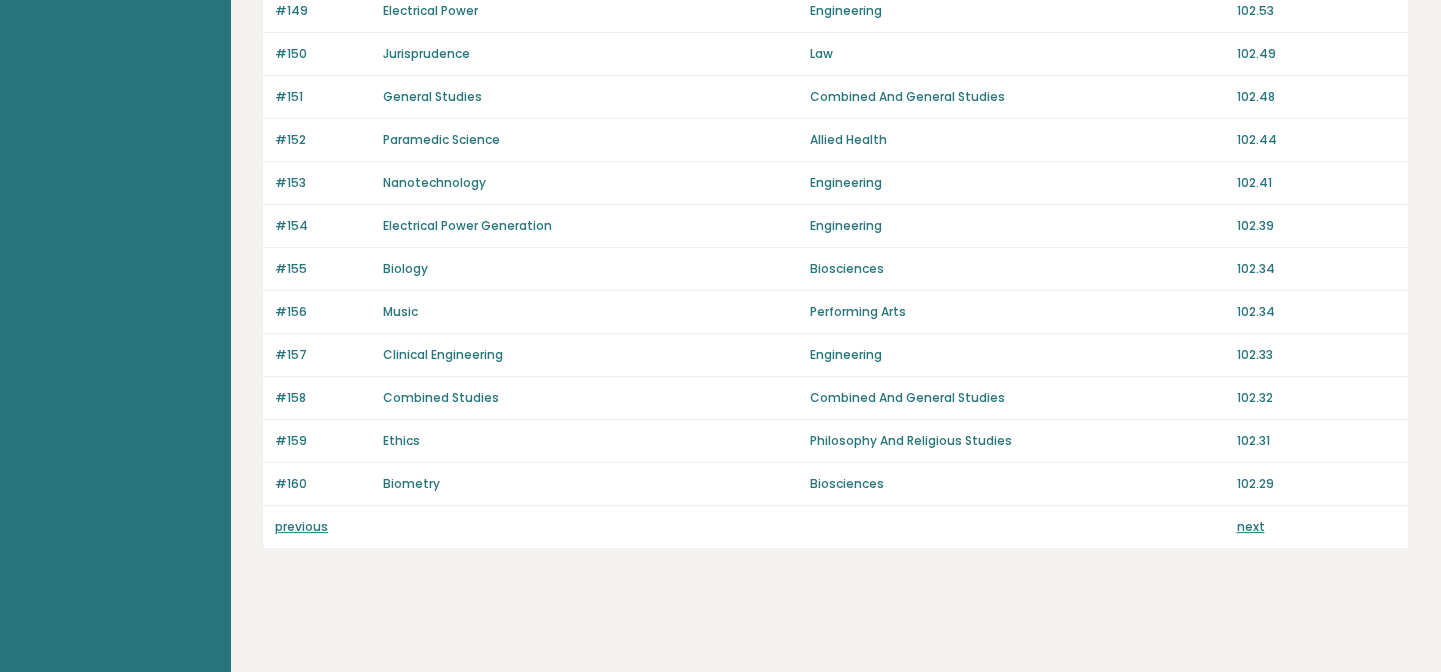 click on "next" at bounding box center (1250, 526) 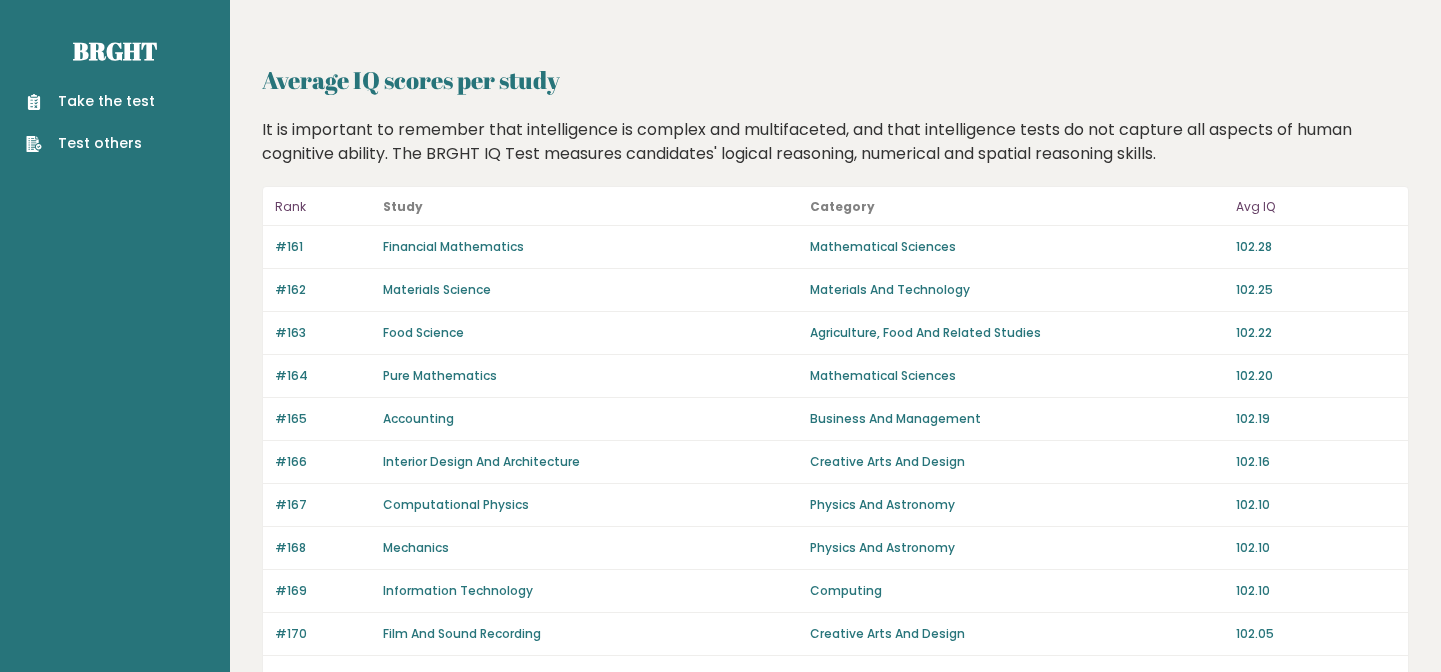 scroll, scrollTop: 0, scrollLeft: 0, axis: both 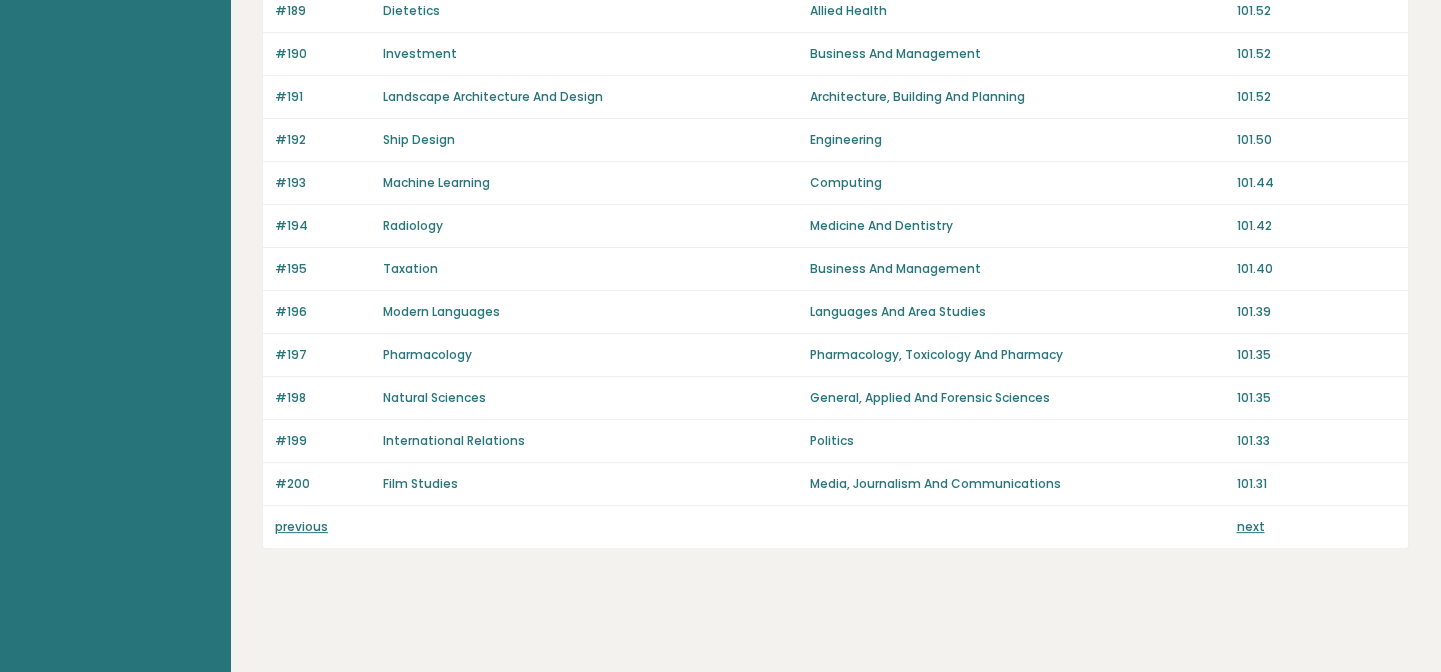 click on "previous" at bounding box center [301, 526] 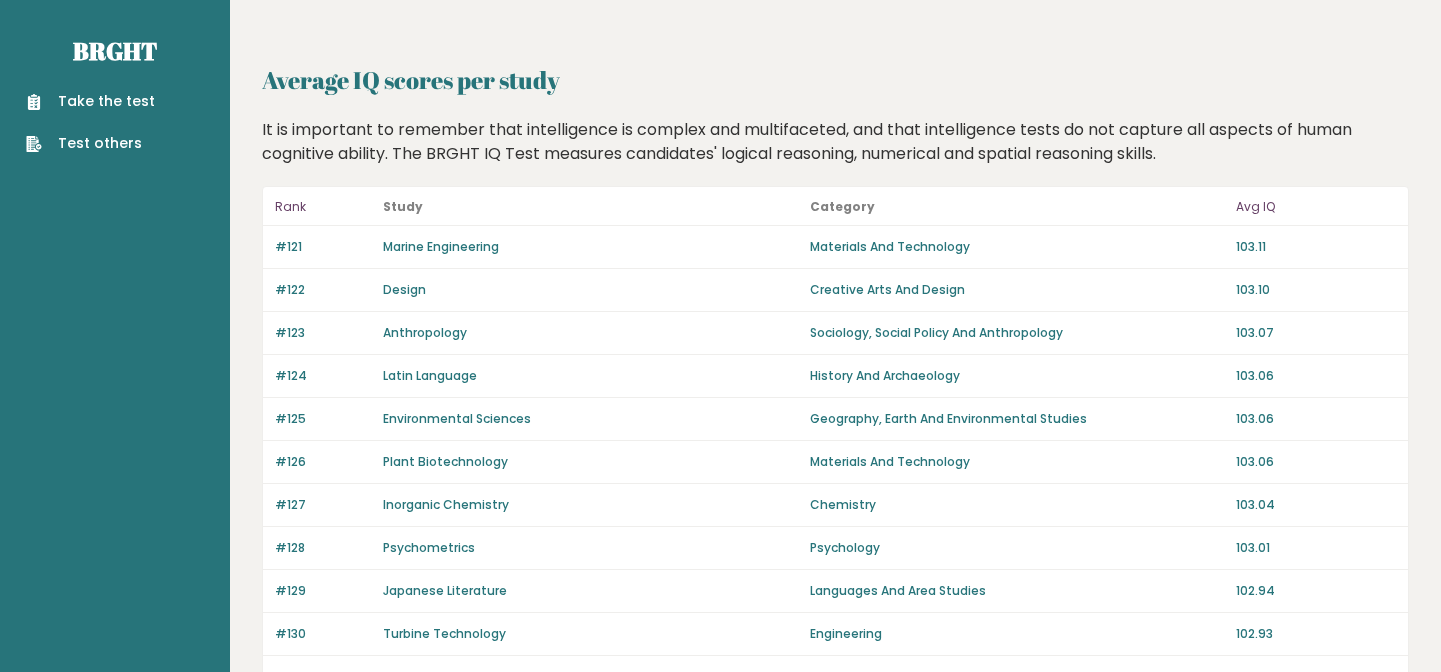 scroll, scrollTop: 0, scrollLeft: 0, axis: both 